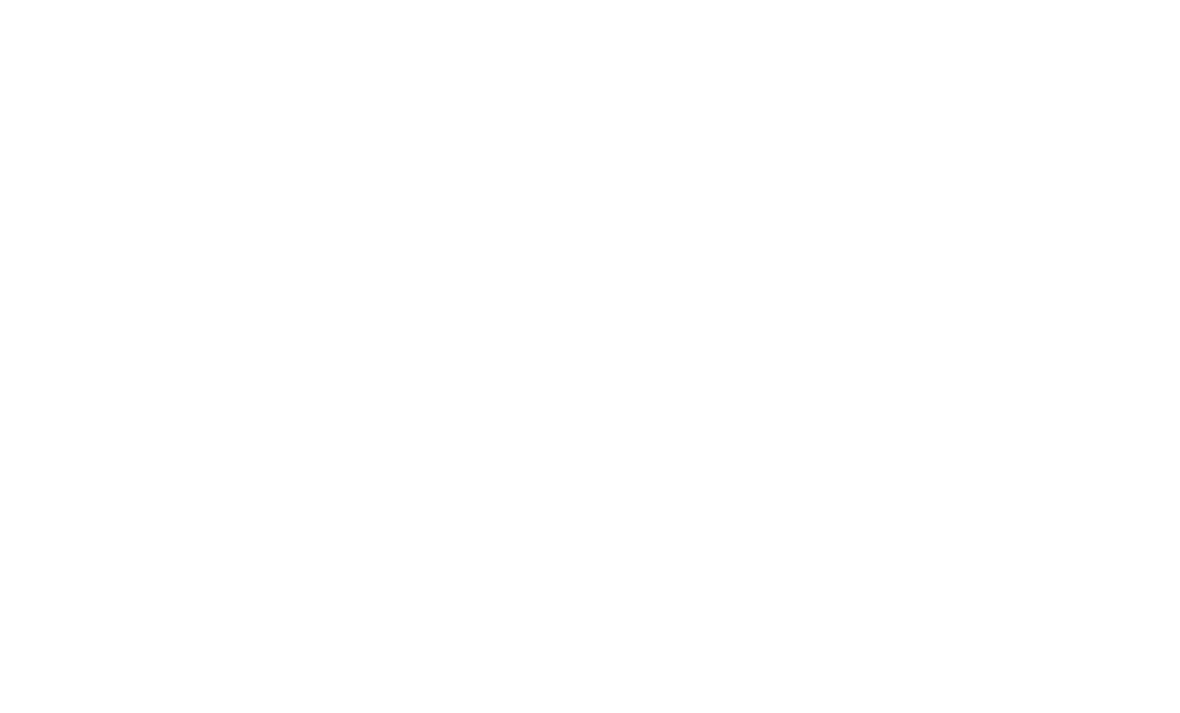 scroll, scrollTop: 0, scrollLeft: 0, axis: both 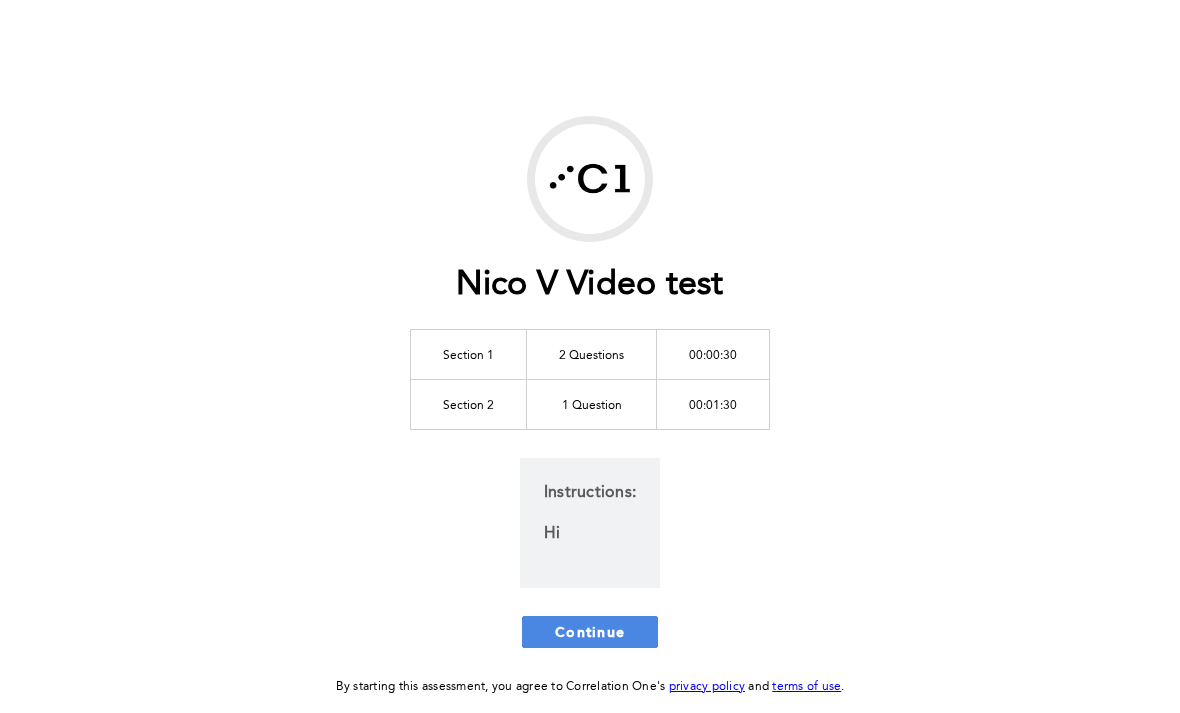 click on "Continue" at bounding box center [590, 632] 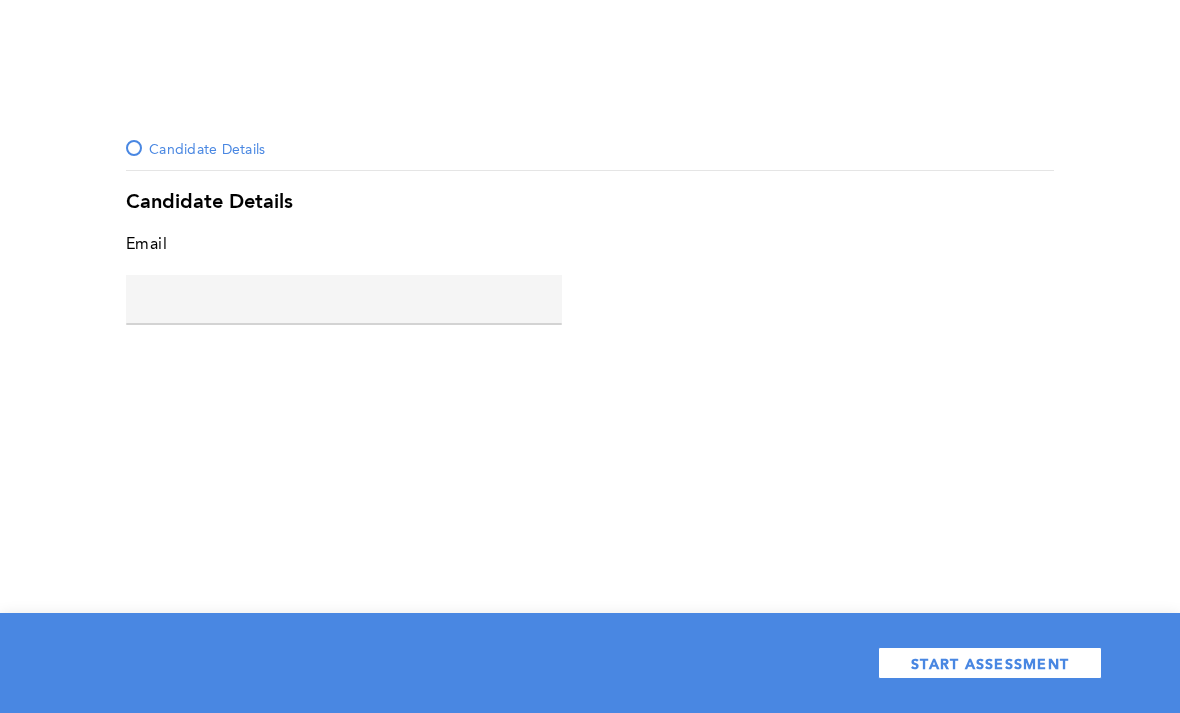 click 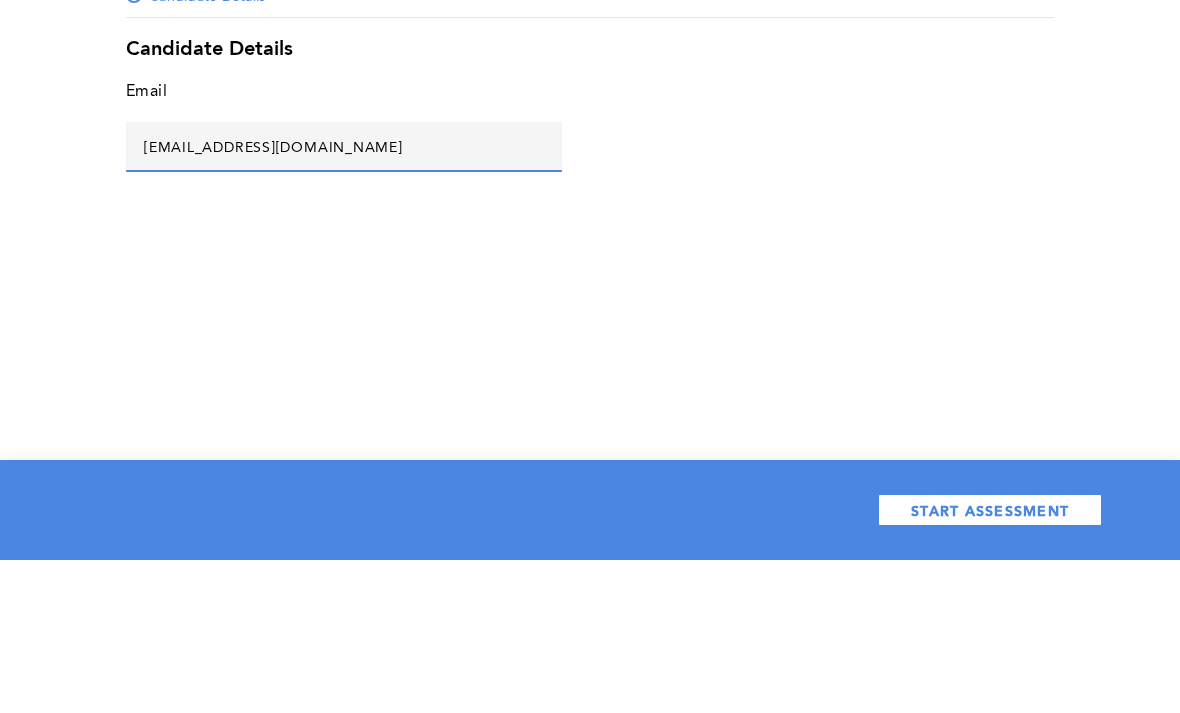 click on "Email Ipad@ee.com error placeholder" at bounding box center [590, 295] 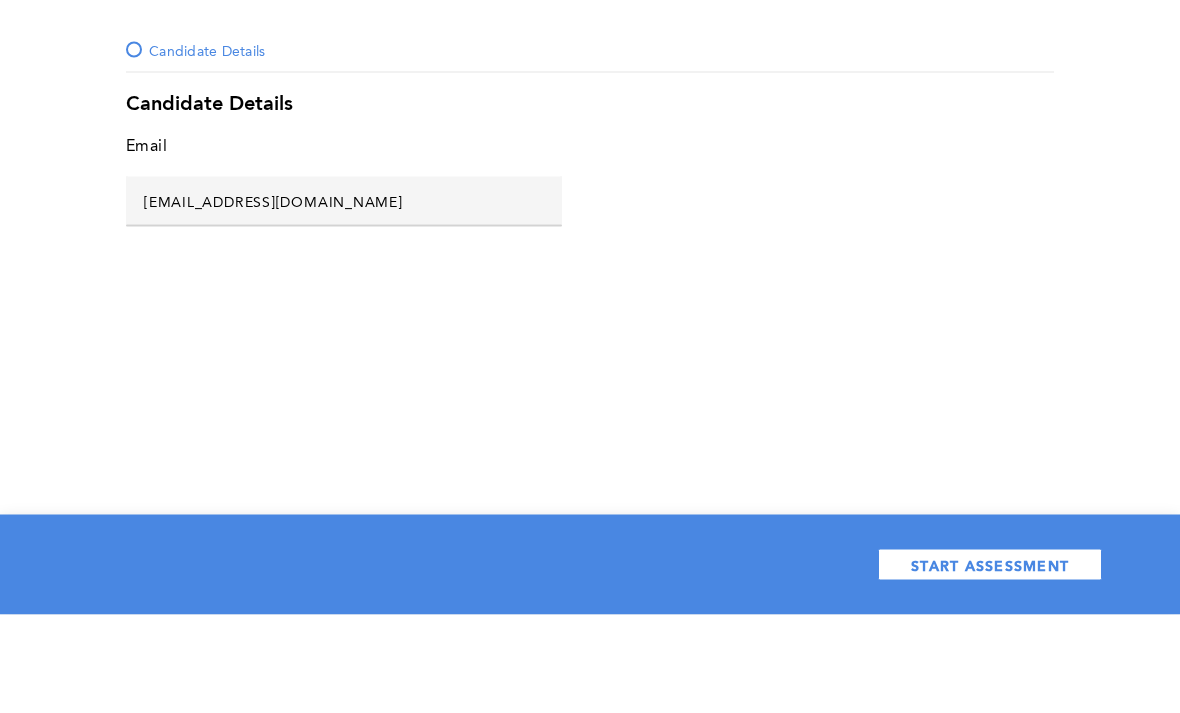 scroll, scrollTop: 47, scrollLeft: 0, axis: vertical 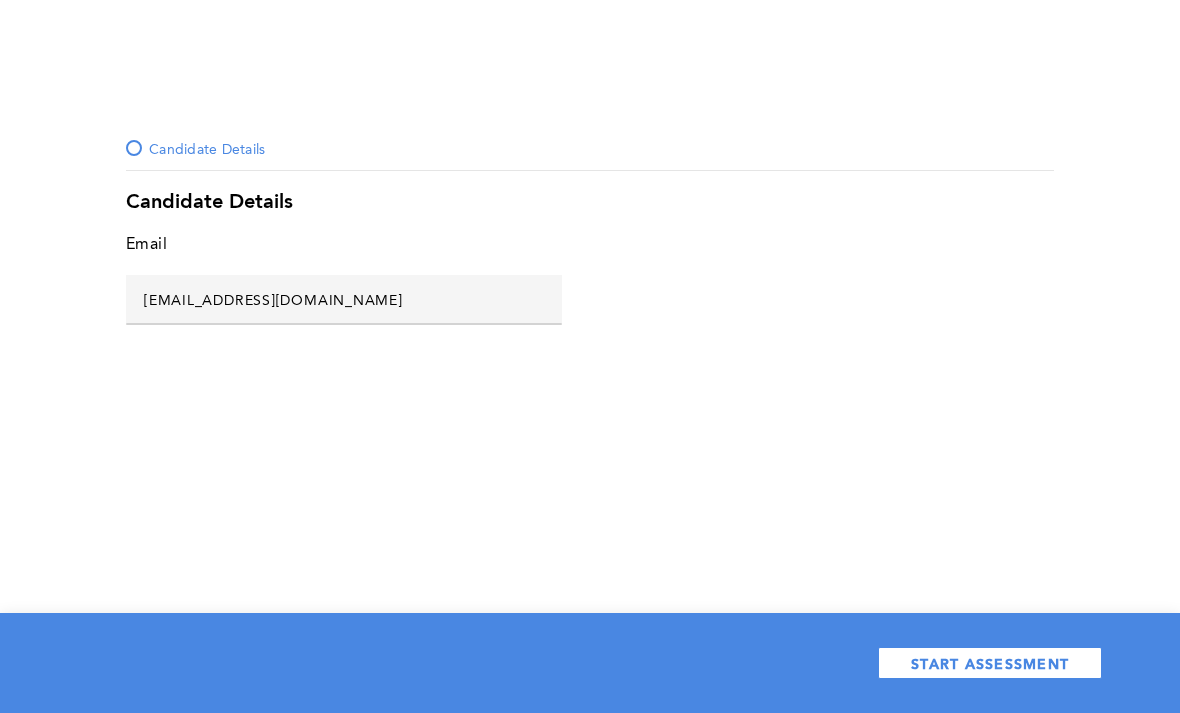 click on "Ipad@ee.com" 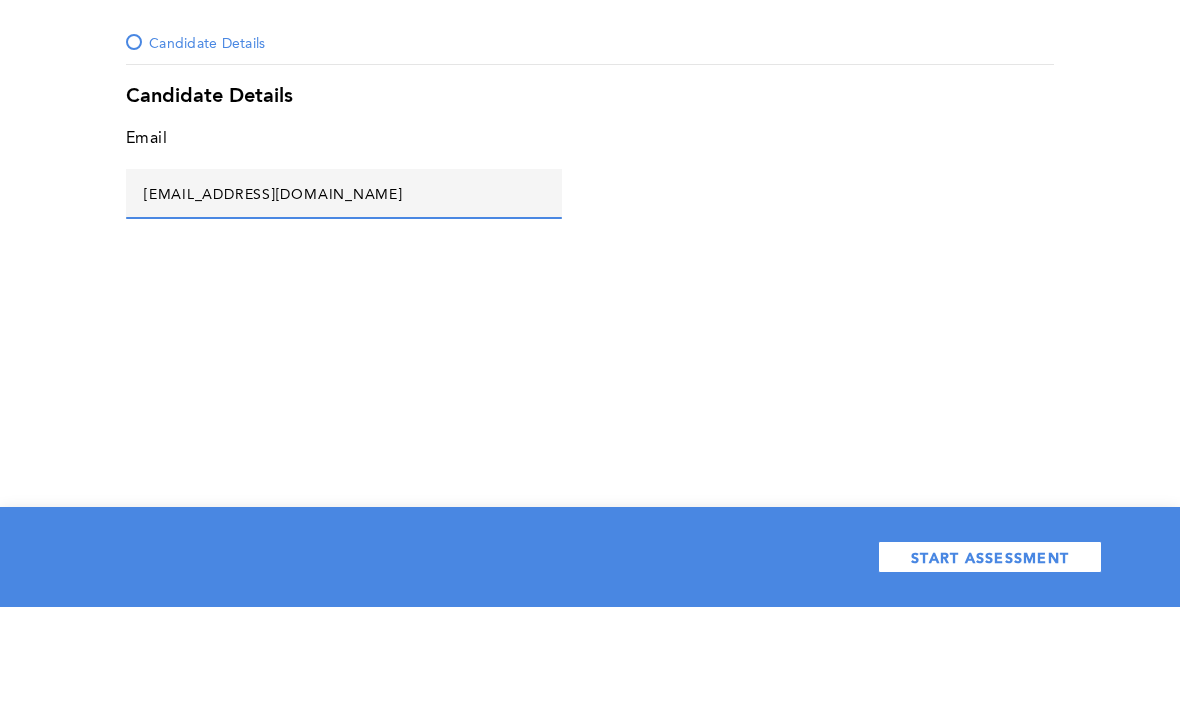 click on "Email Ipad@ttee.com error placeholder" at bounding box center [590, 295] 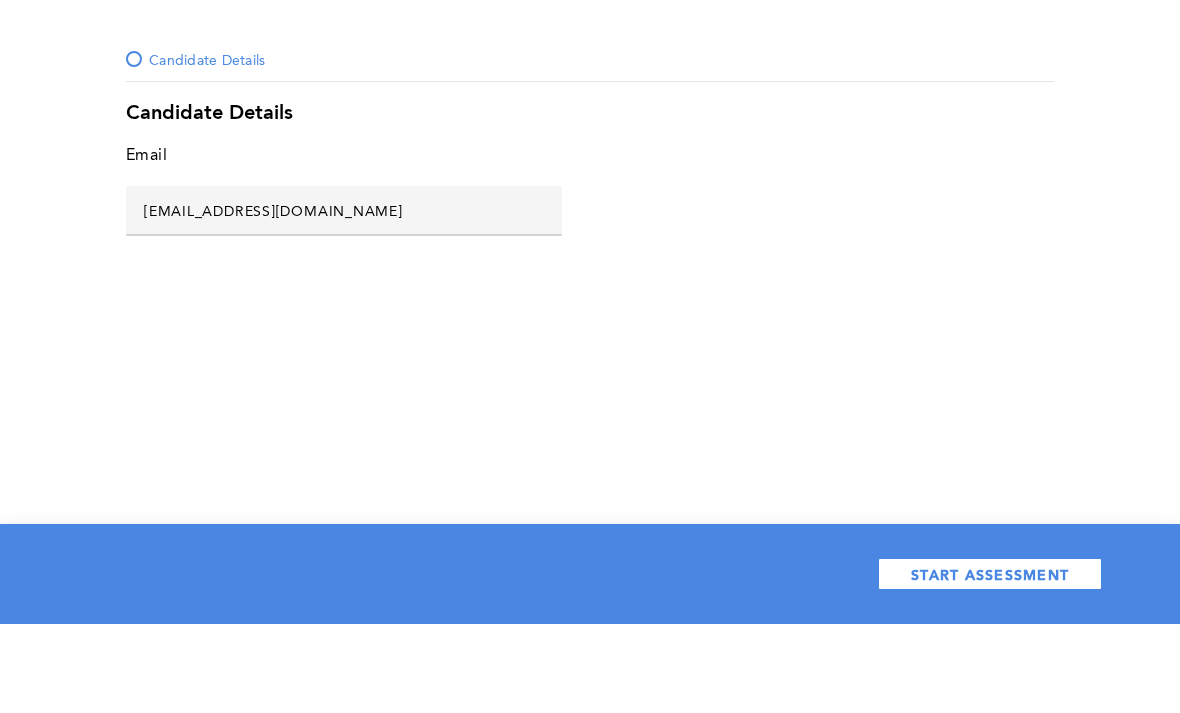 click on "Ipad@ttee.com" 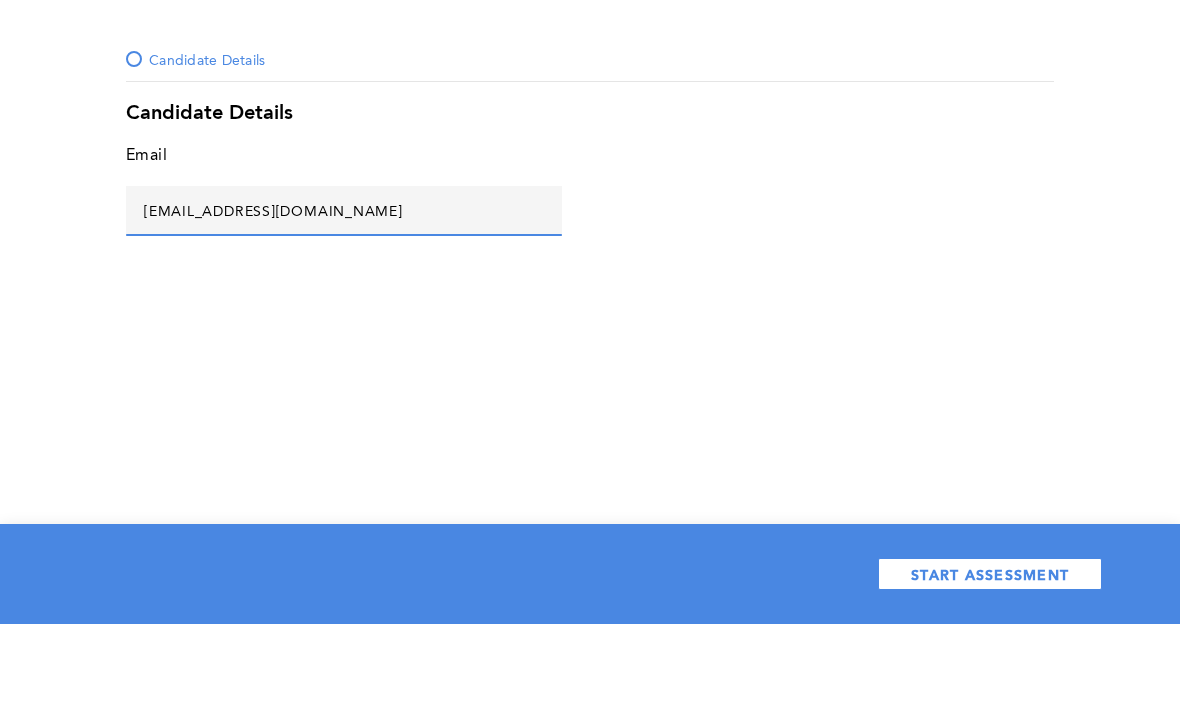 click on "In order to ensure the best browsing experience, please use a desktop or a laptop. (Screen size exceeding 960px is recommended) Candidate Details Candidate Details Email Ipadffg@ttee.com error placeholder START ASSESSMENT" at bounding box center [590, 356] 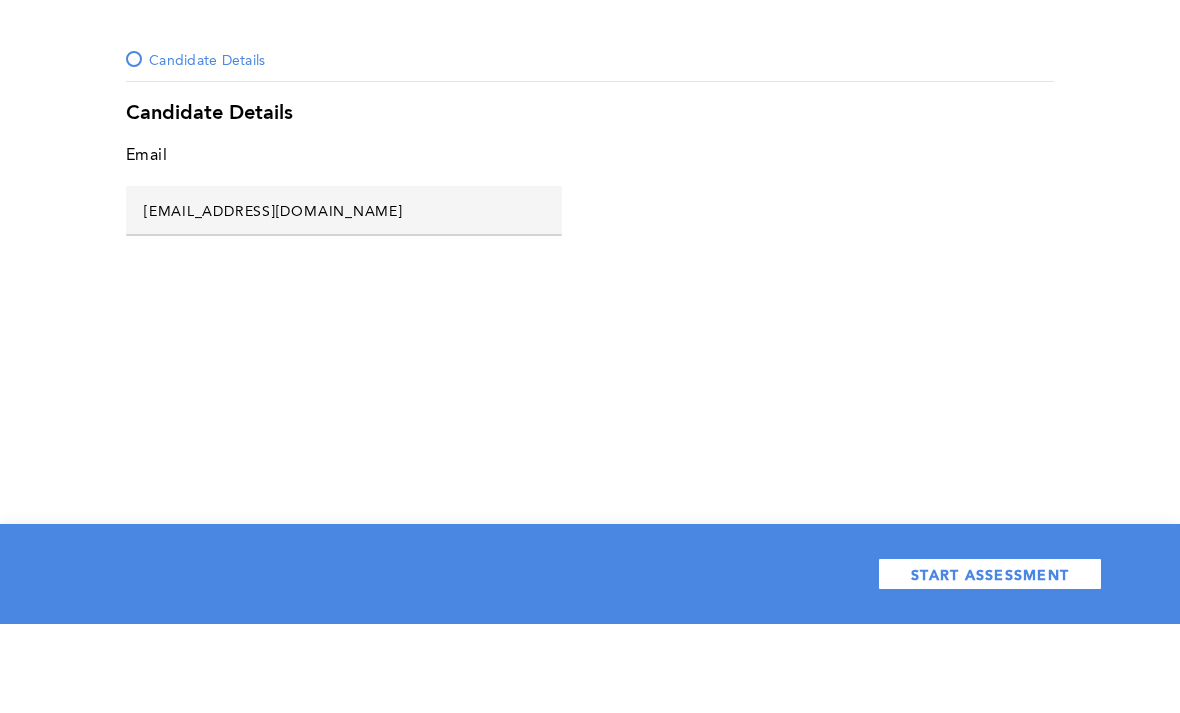 click on "Ipadffg@ttee.com" 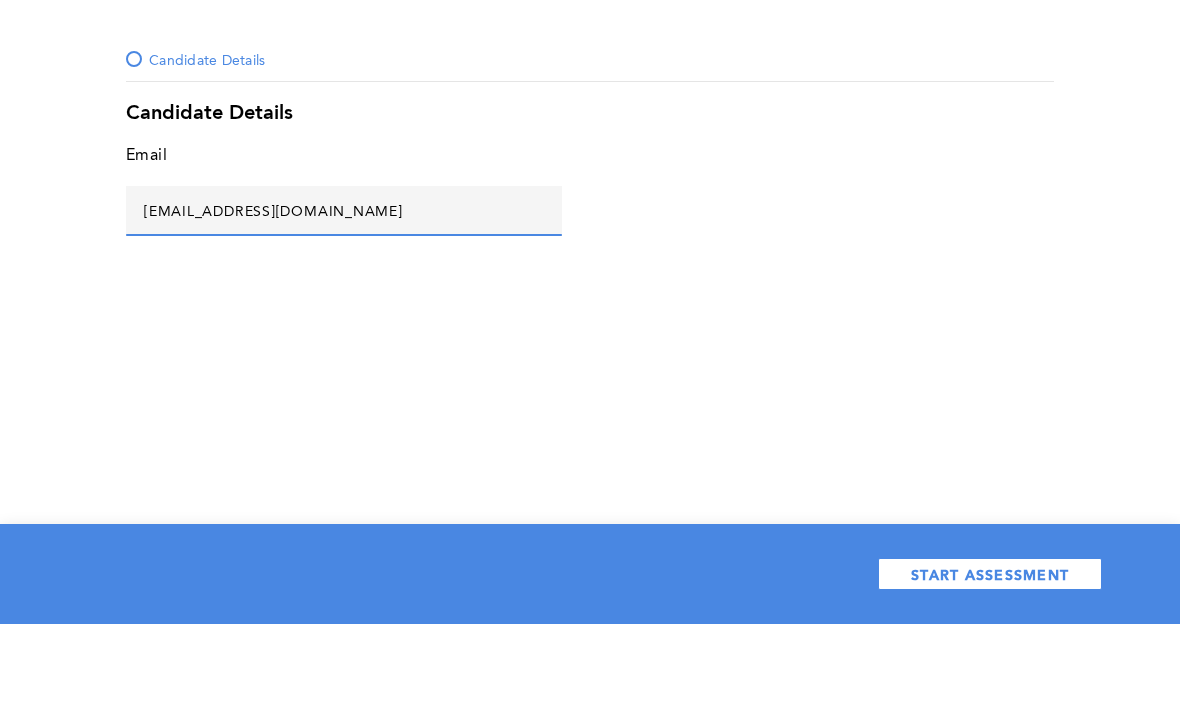 click on "Ipadffg@ttee.com" 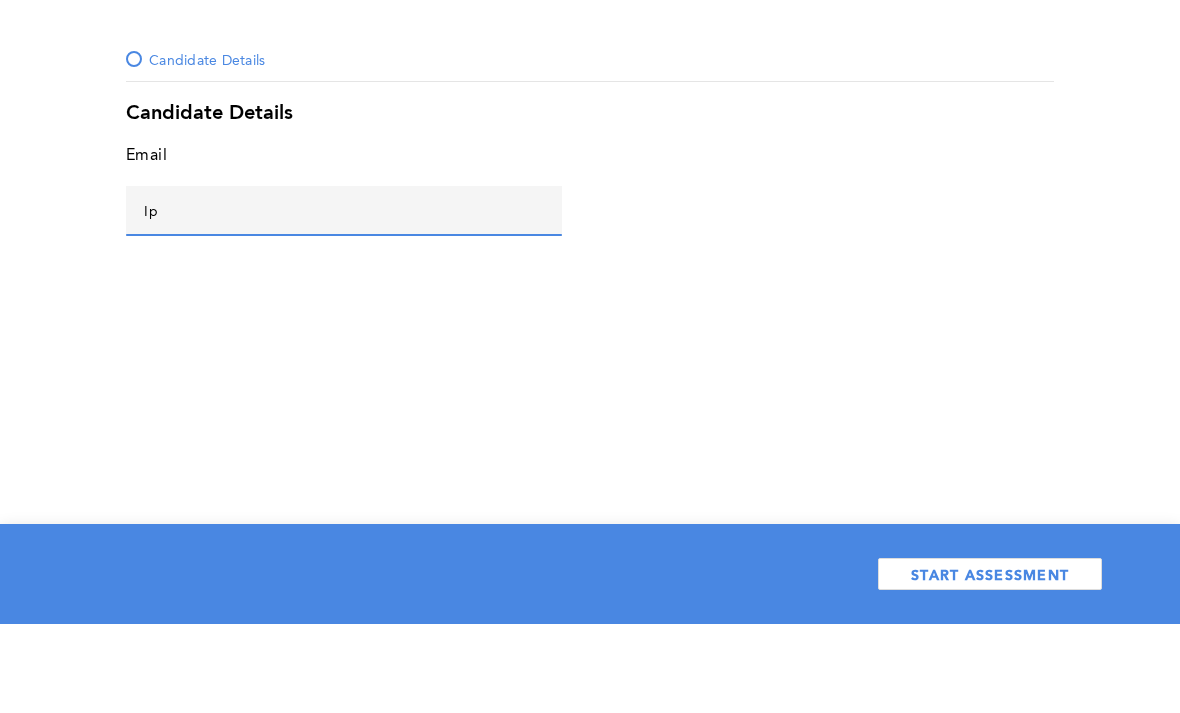 type on "I" 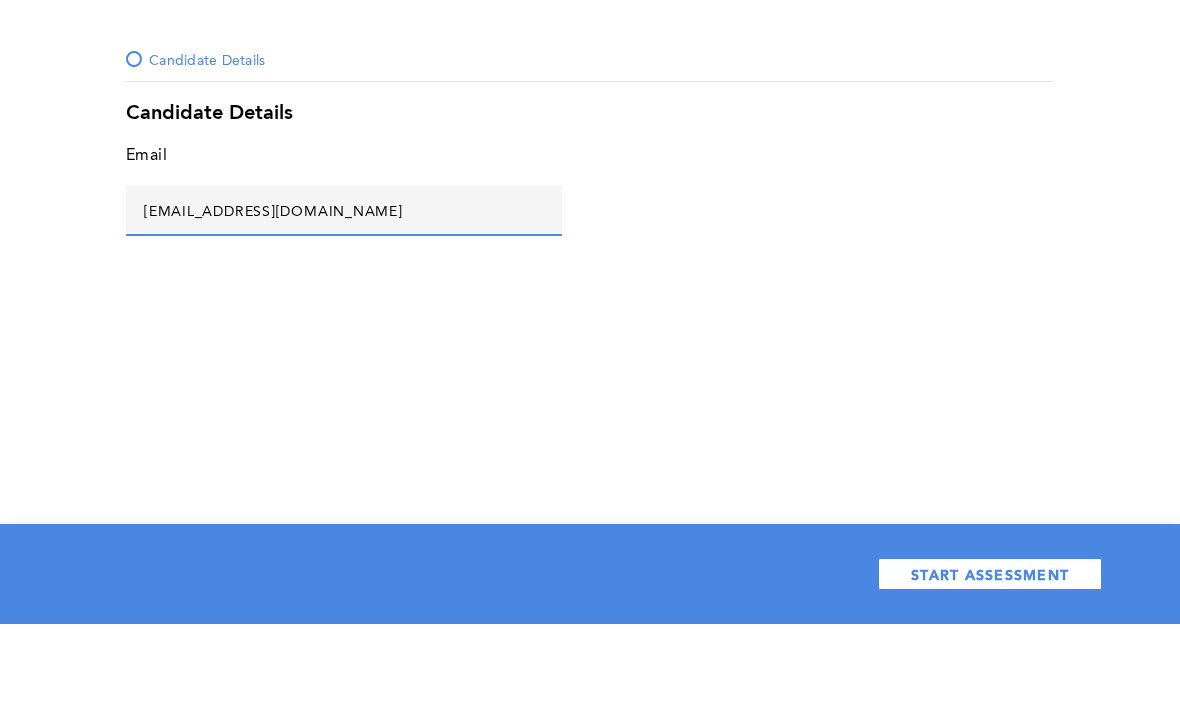 type on "asd@asd.com" 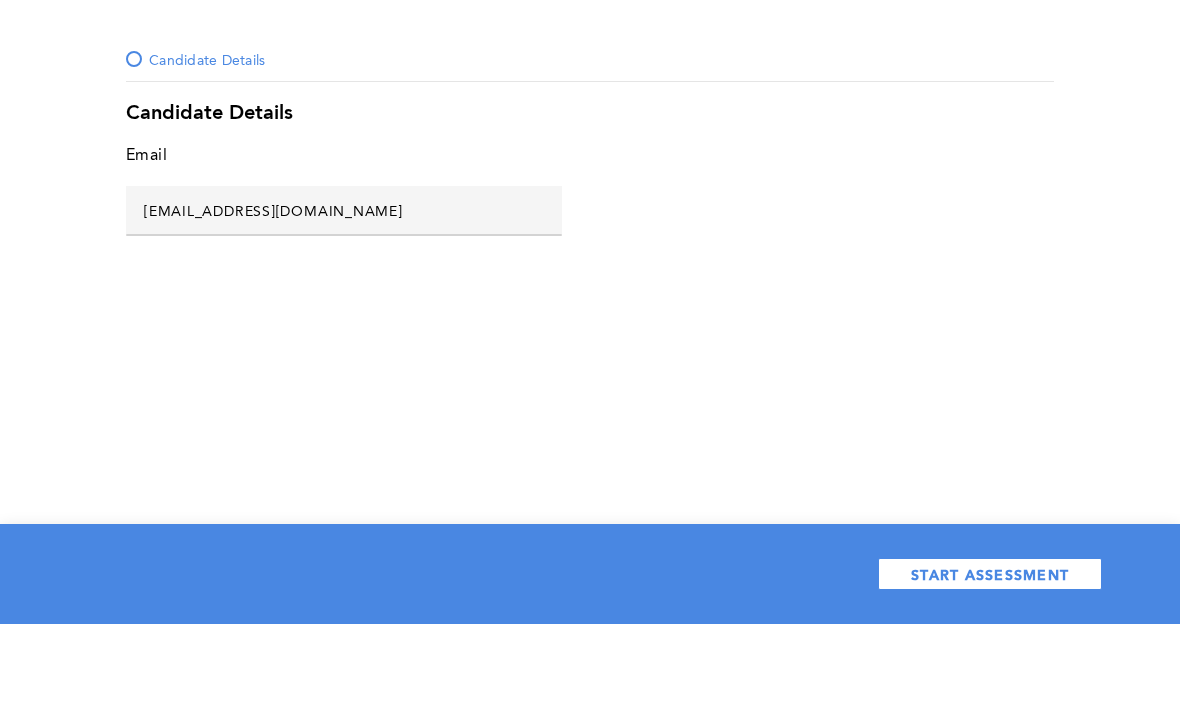 scroll, scrollTop: 0, scrollLeft: 0, axis: both 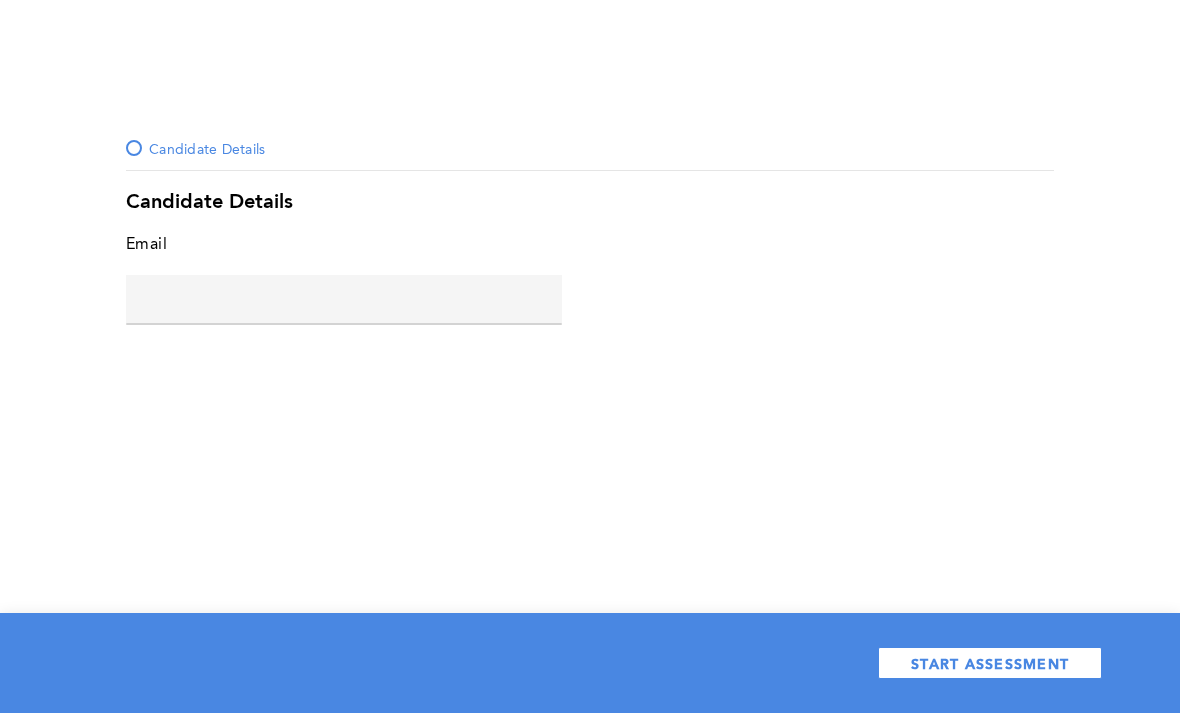click on "START ASSESSMENT" at bounding box center (990, 663) 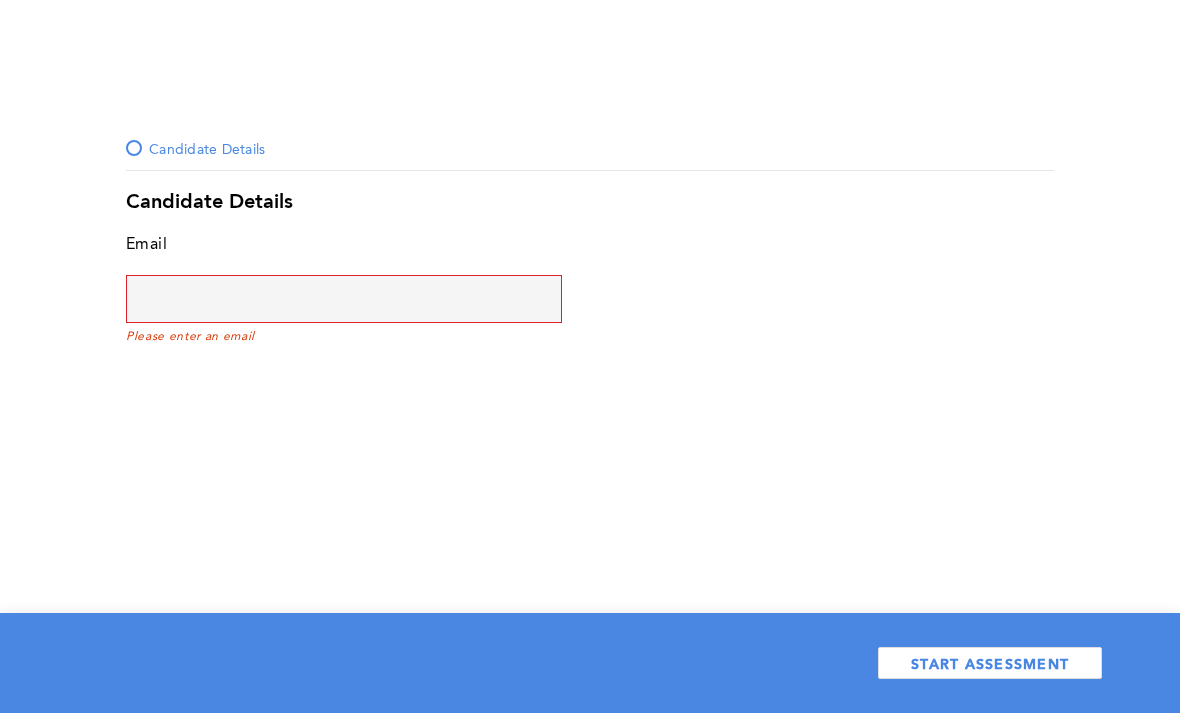 click 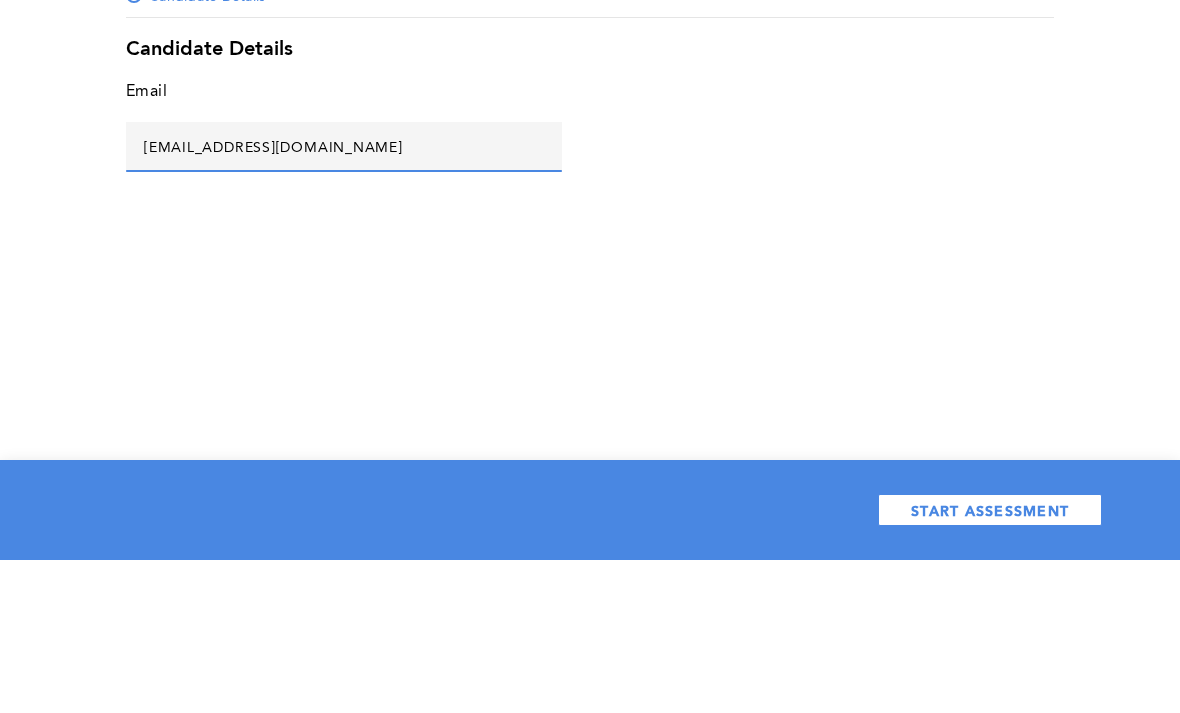 click on "Email Asf@asf.com error placeholder" at bounding box center (590, 295) 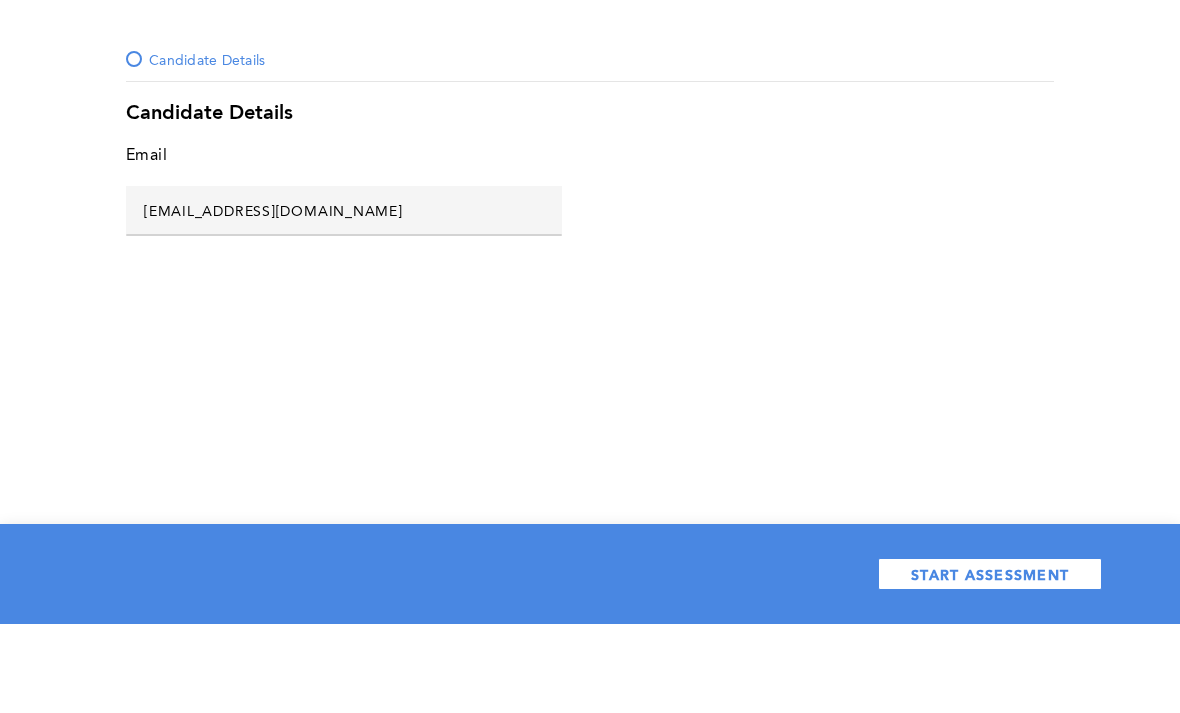 scroll, scrollTop: 0, scrollLeft: 0, axis: both 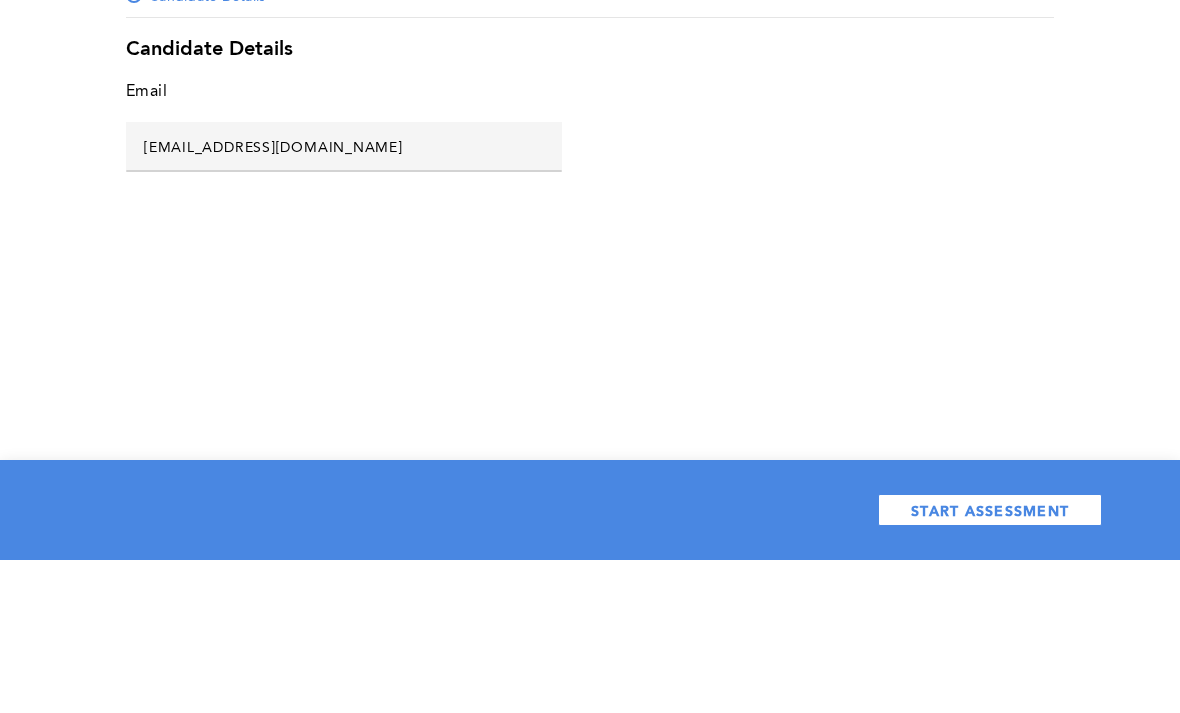 click on "Asf@asf.com" 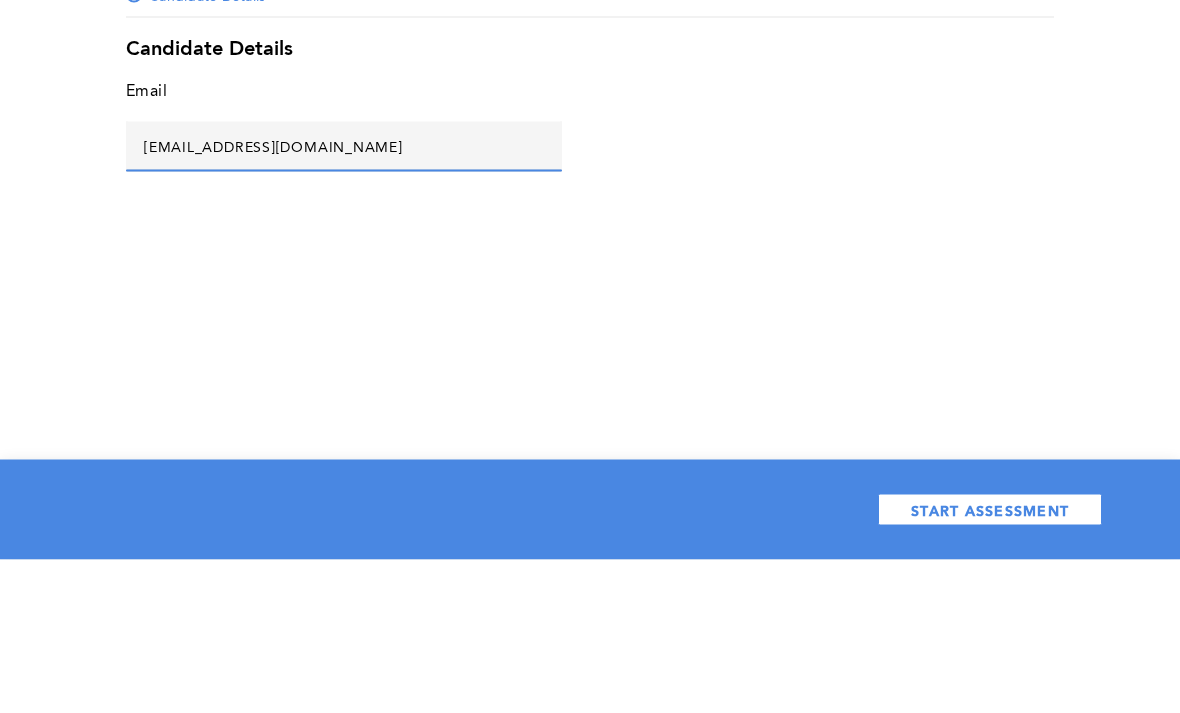 click on "Asf@asf.com" 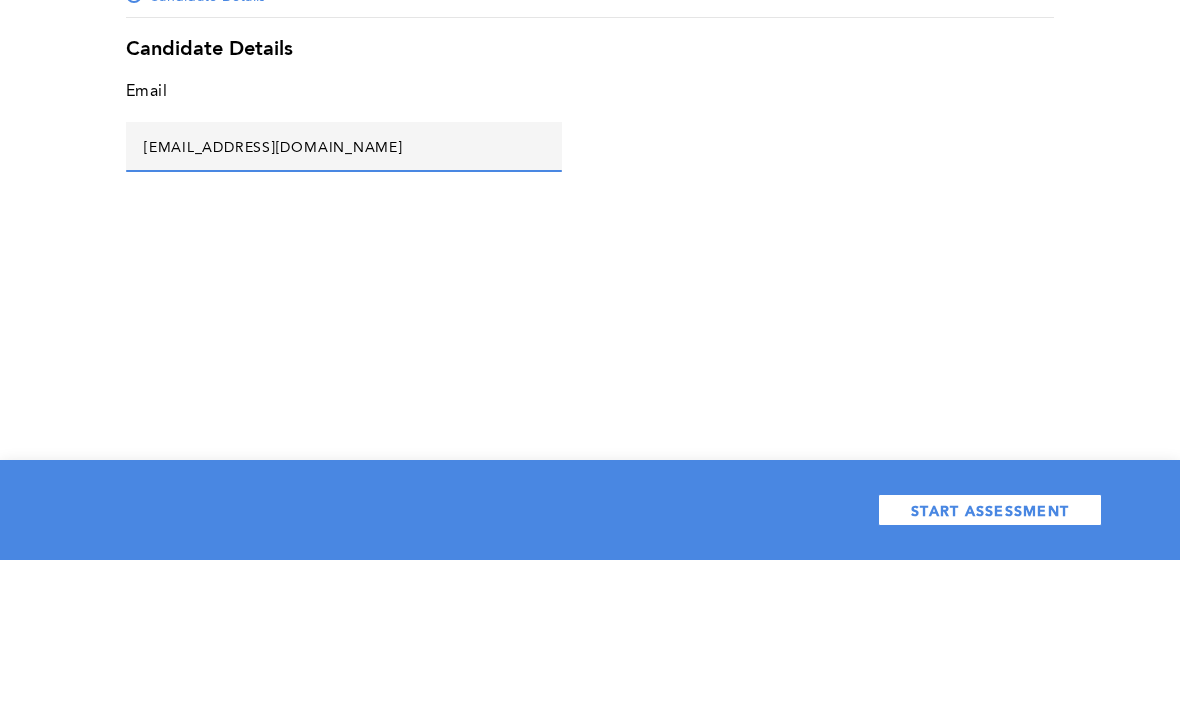 click on "Nivolasss@asf.com" 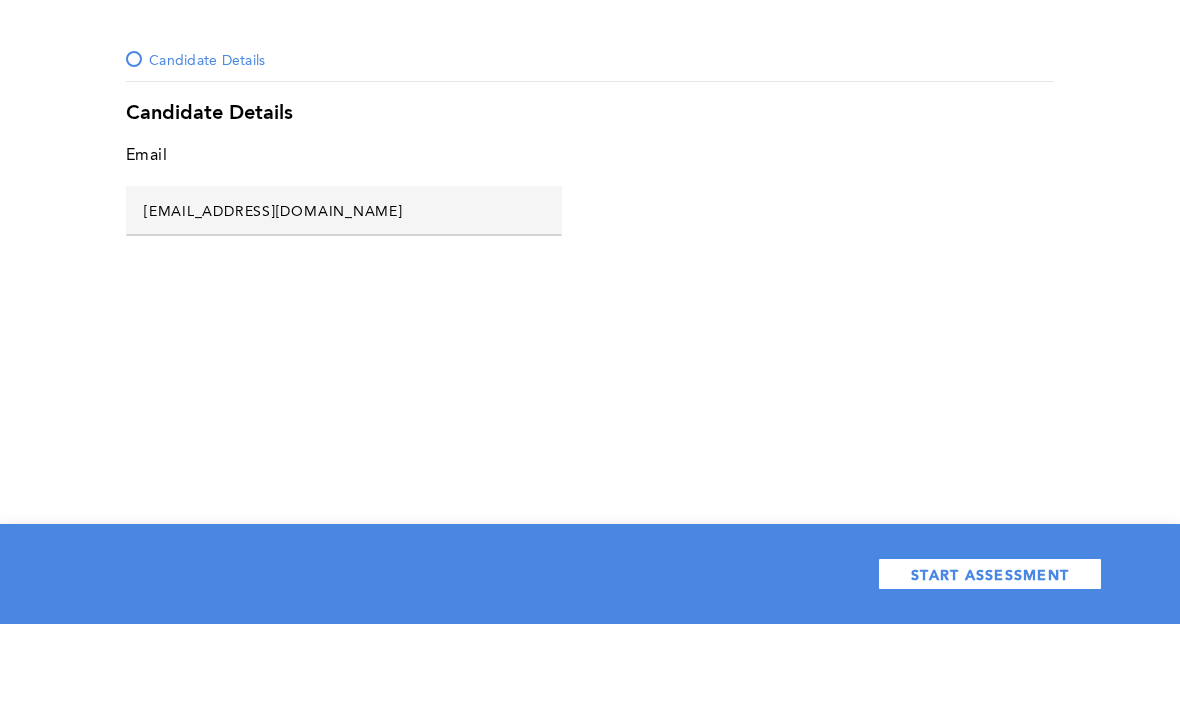 click on "START ASSESSMENT" at bounding box center (990, 663) 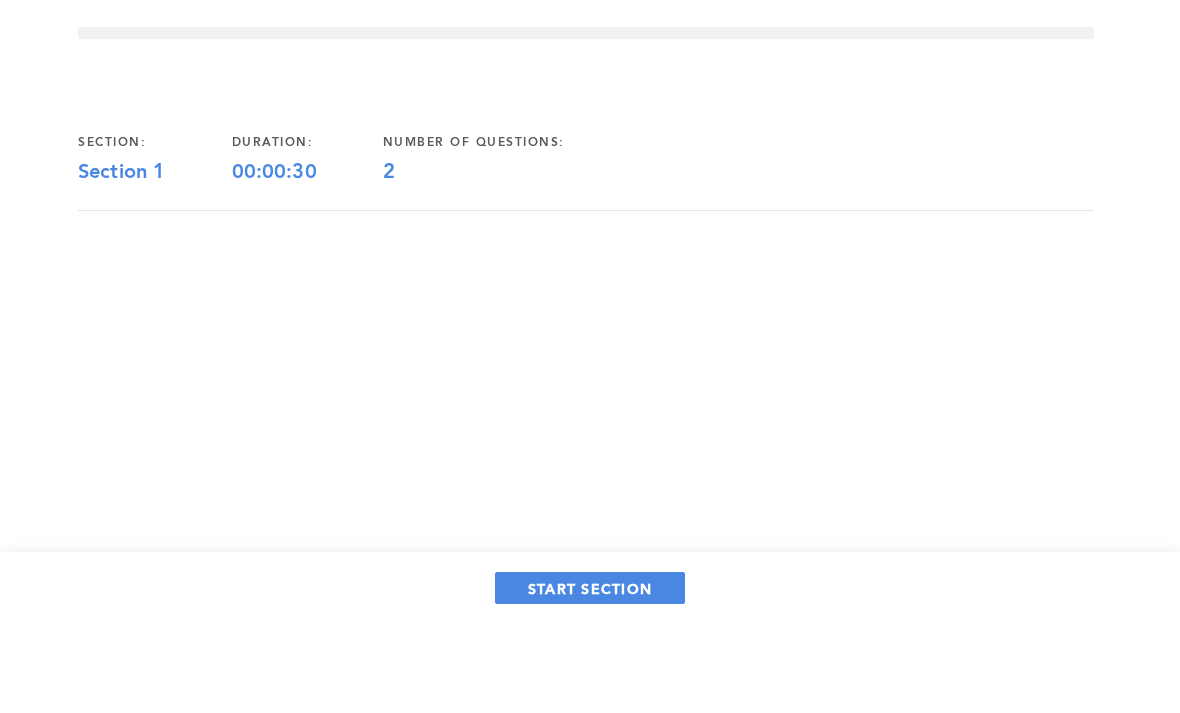 click on "START SECTION" at bounding box center [590, 677] 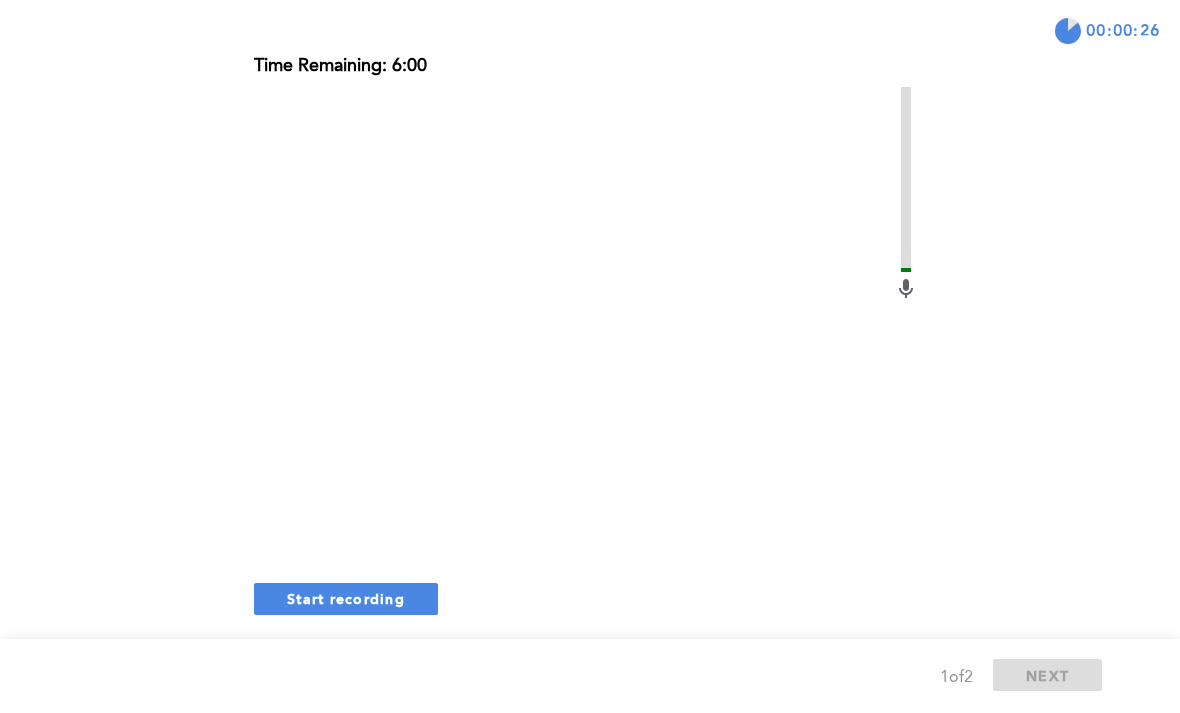 scroll, scrollTop: 295, scrollLeft: 0, axis: vertical 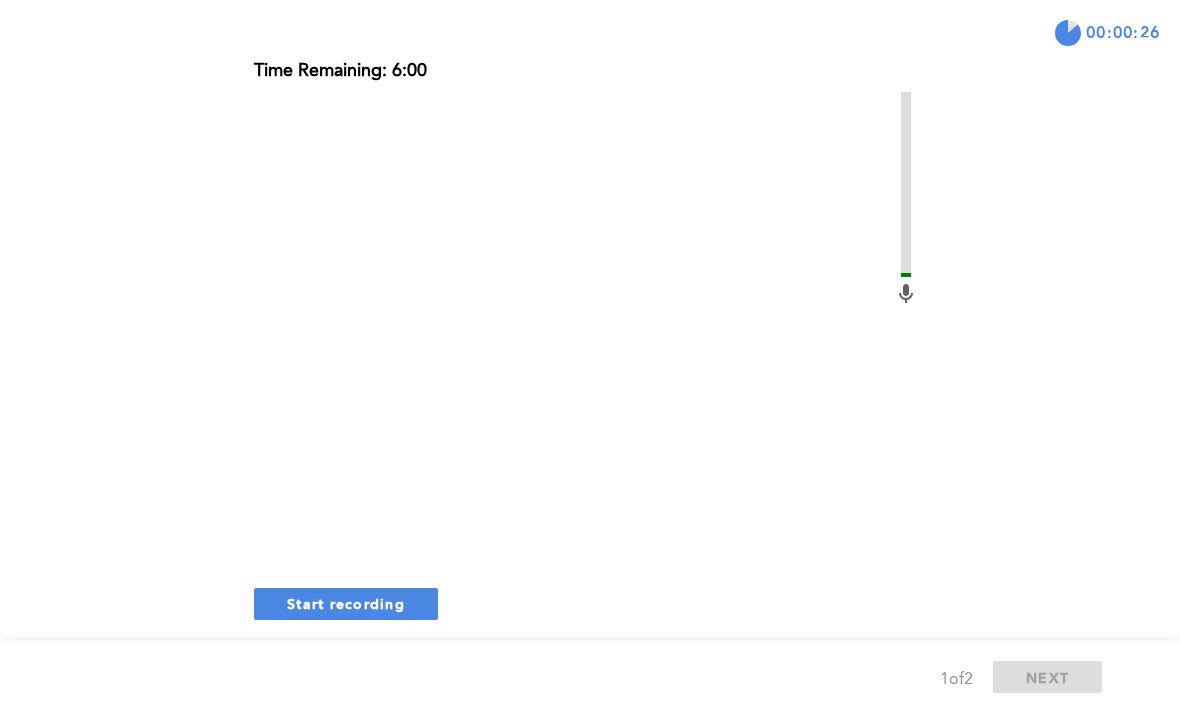 click on "Start recording" at bounding box center (346, 604) 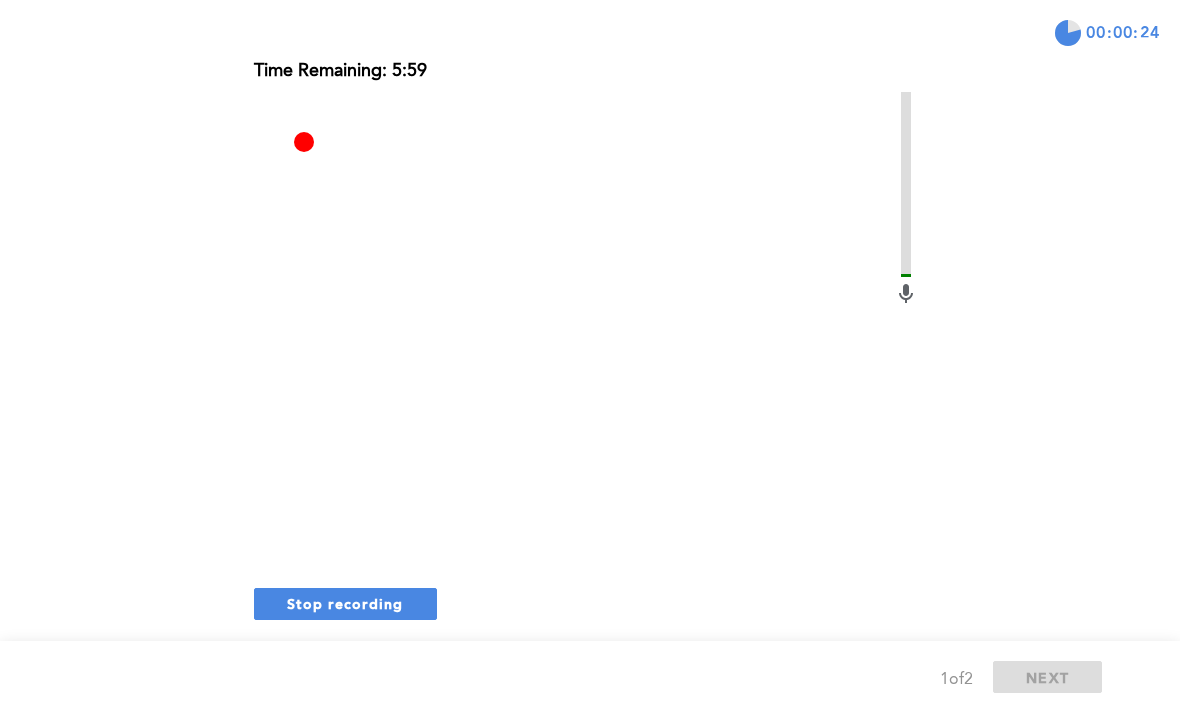 click on "Stop recording" at bounding box center (345, 604) 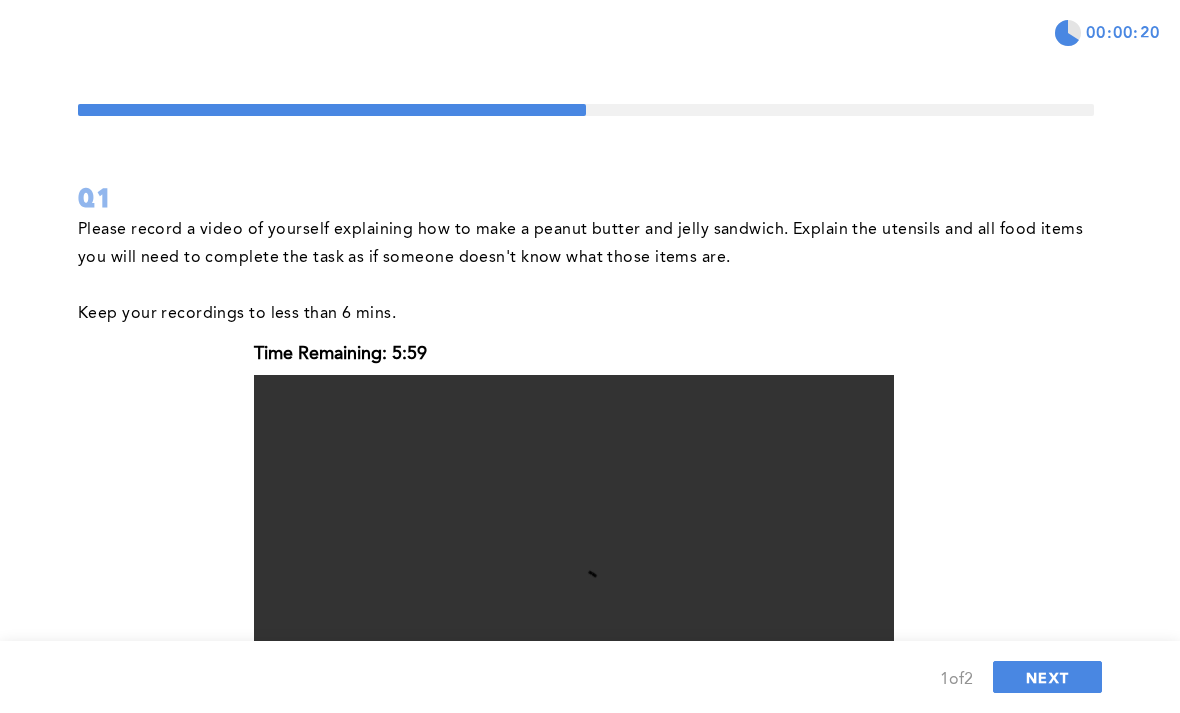 scroll, scrollTop: 11, scrollLeft: 0, axis: vertical 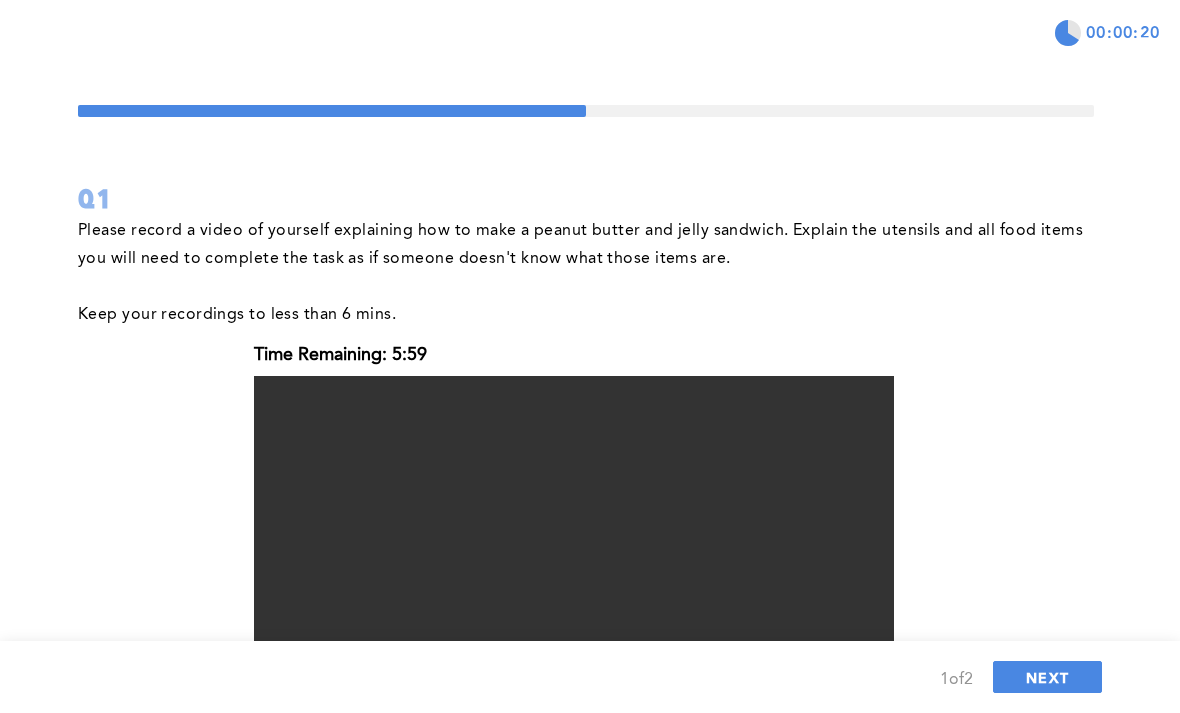 click on "NEXT" at bounding box center (1047, 677) 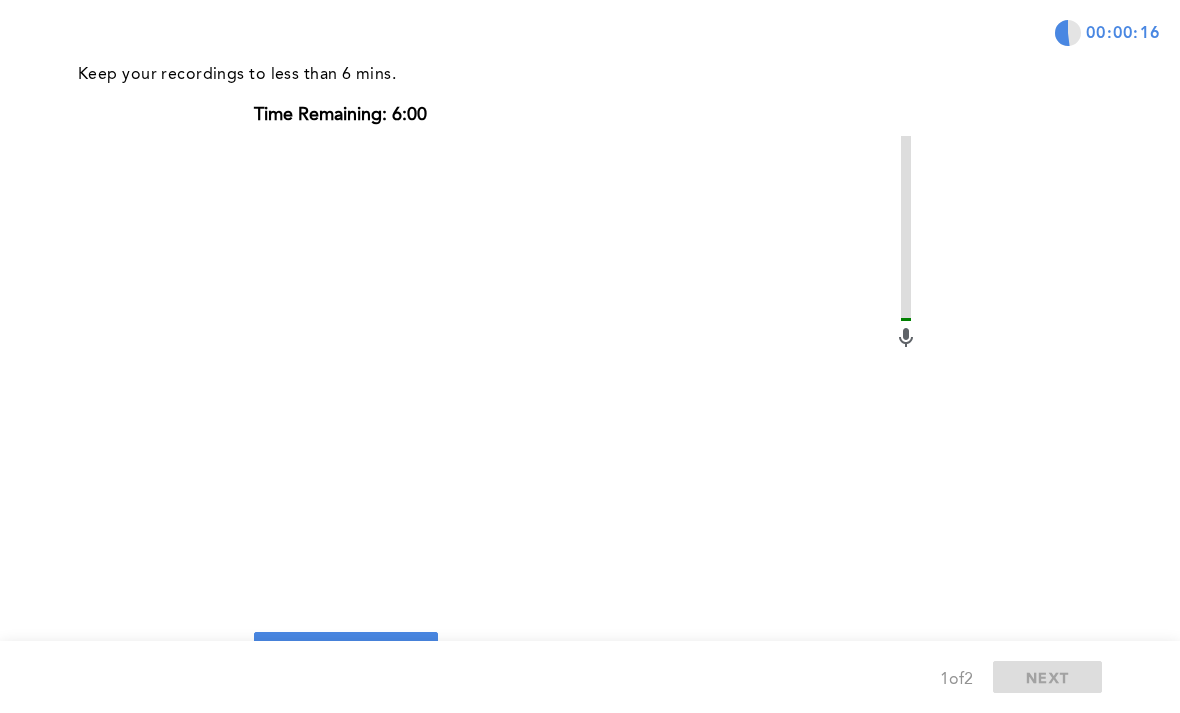 scroll, scrollTop: 253, scrollLeft: 0, axis: vertical 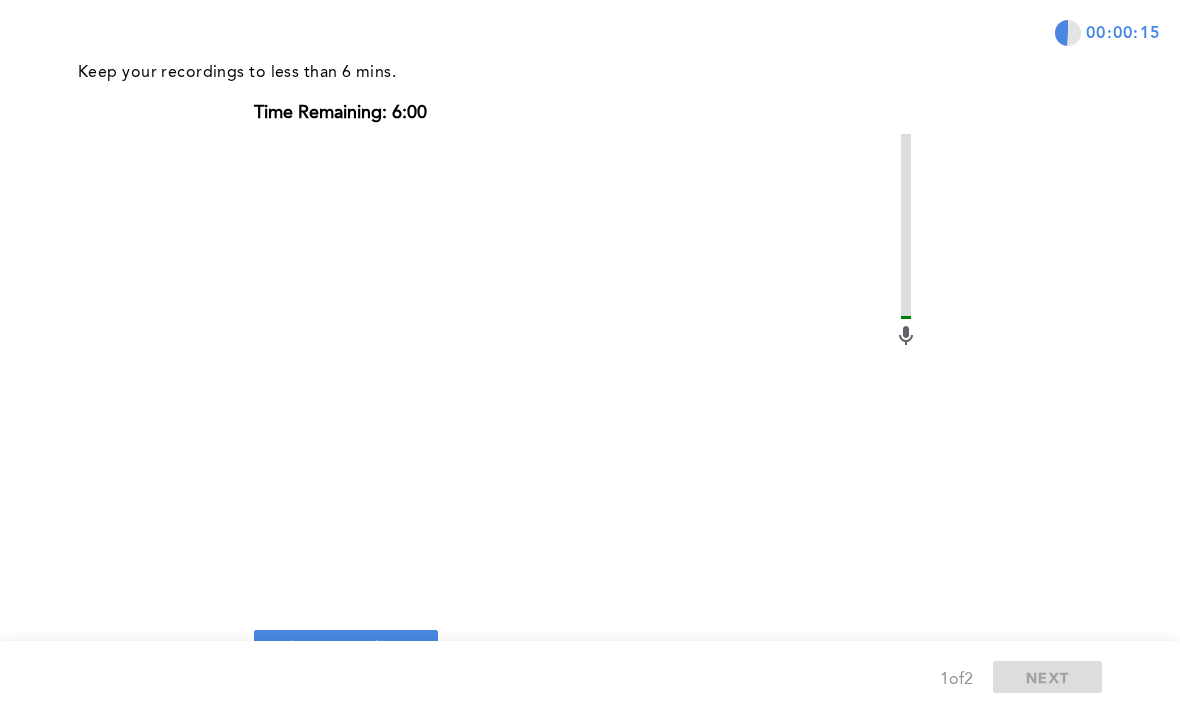 click on "Start recording" at bounding box center [346, 646] 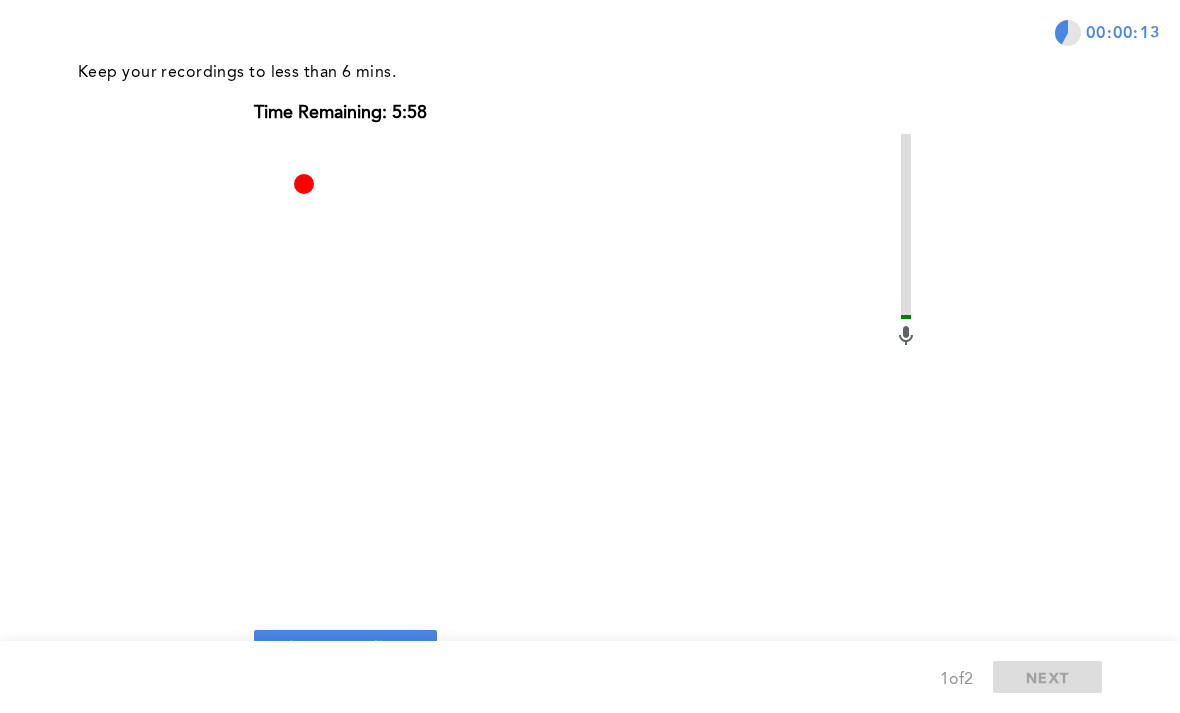 click on "Stop recording" at bounding box center (345, 645) 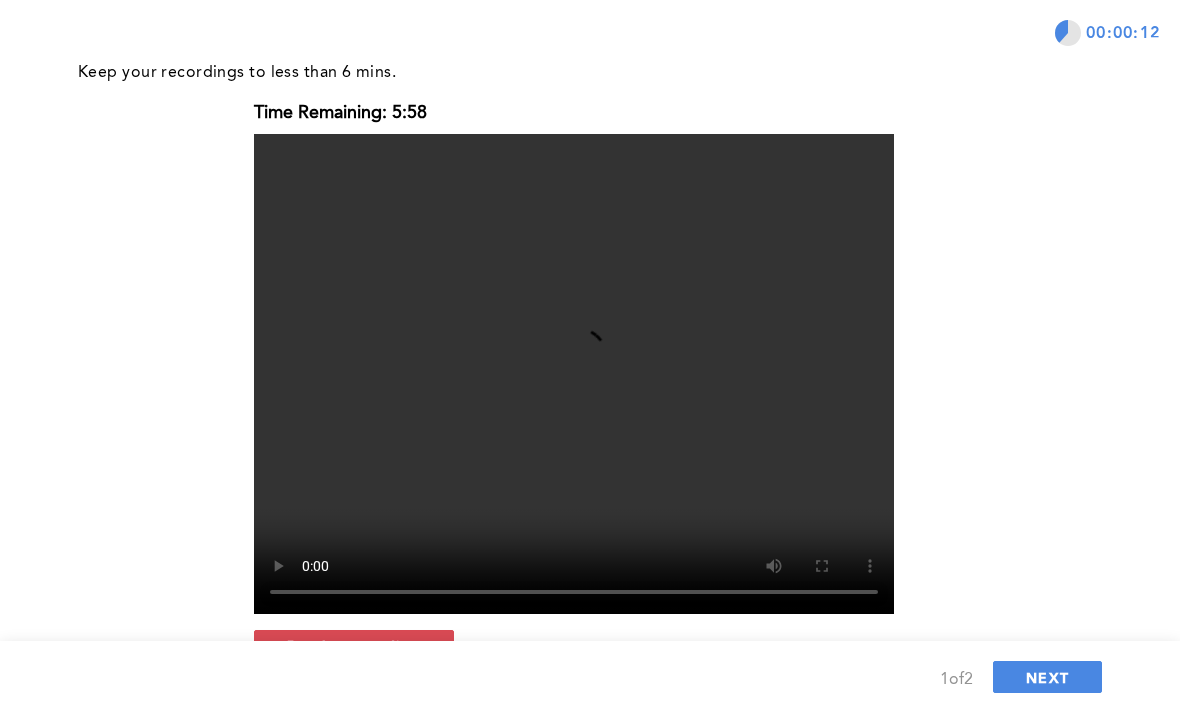 click on "NEXT" at bounding box center (1047, 677) 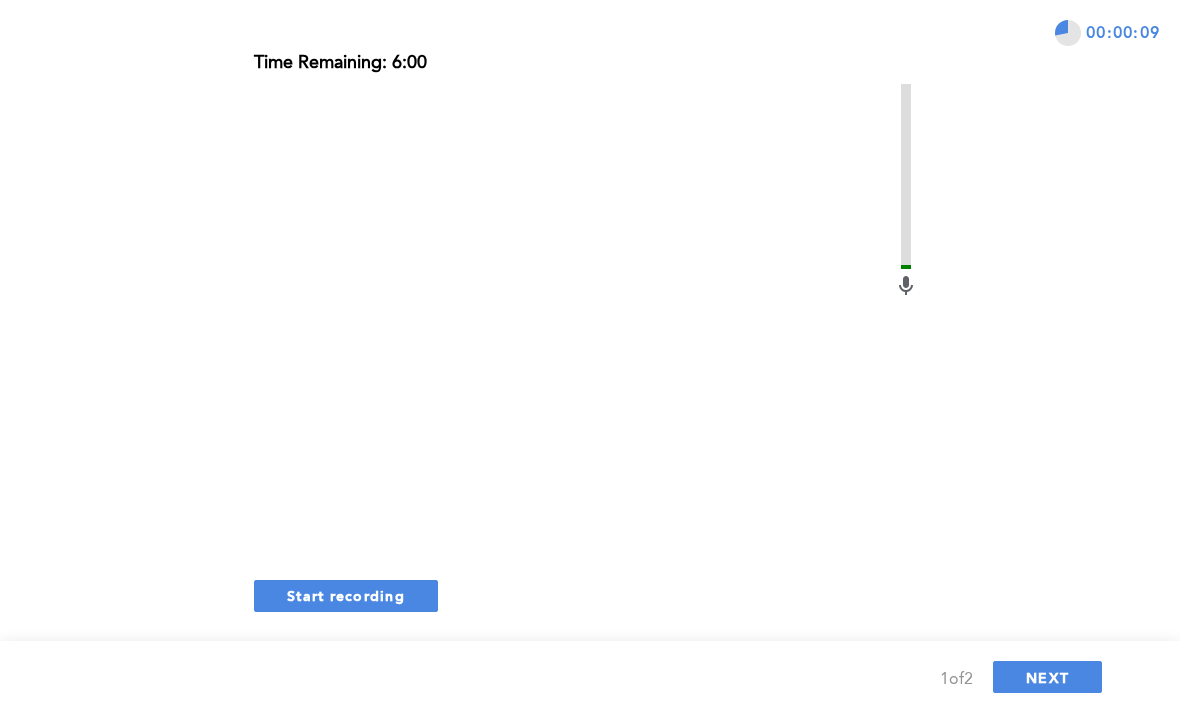scroll, scrollTop: 316, scrollLeft: 0, axis: vertical 